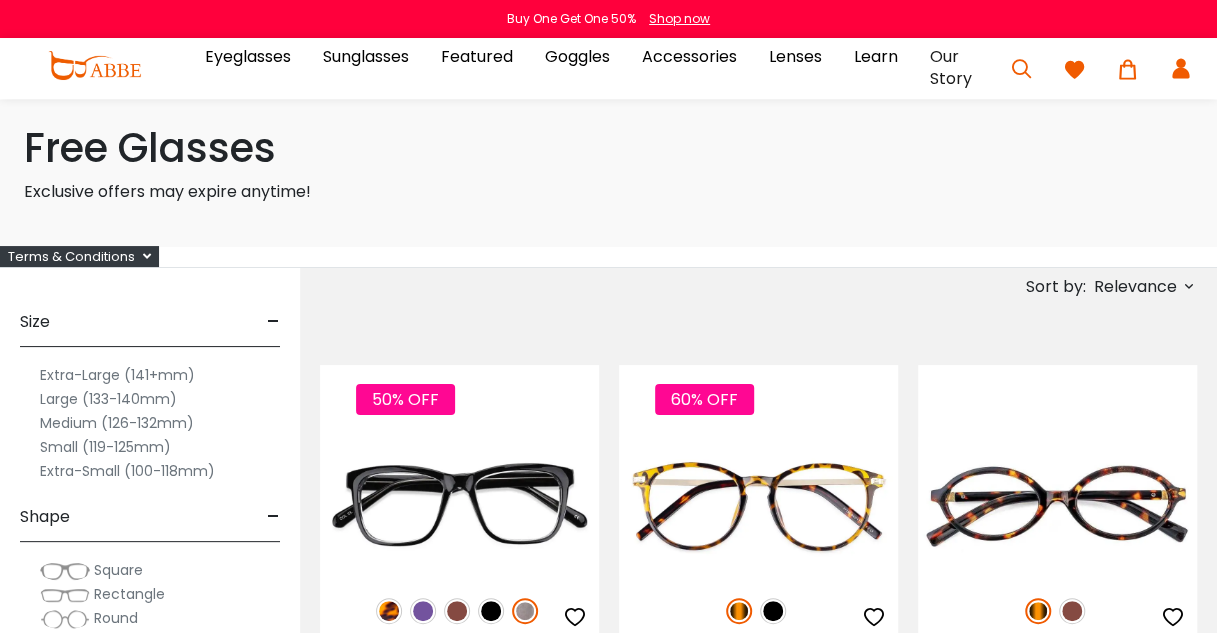 scroll, scrollTop: 0, scrollLeft: 0, axis: both 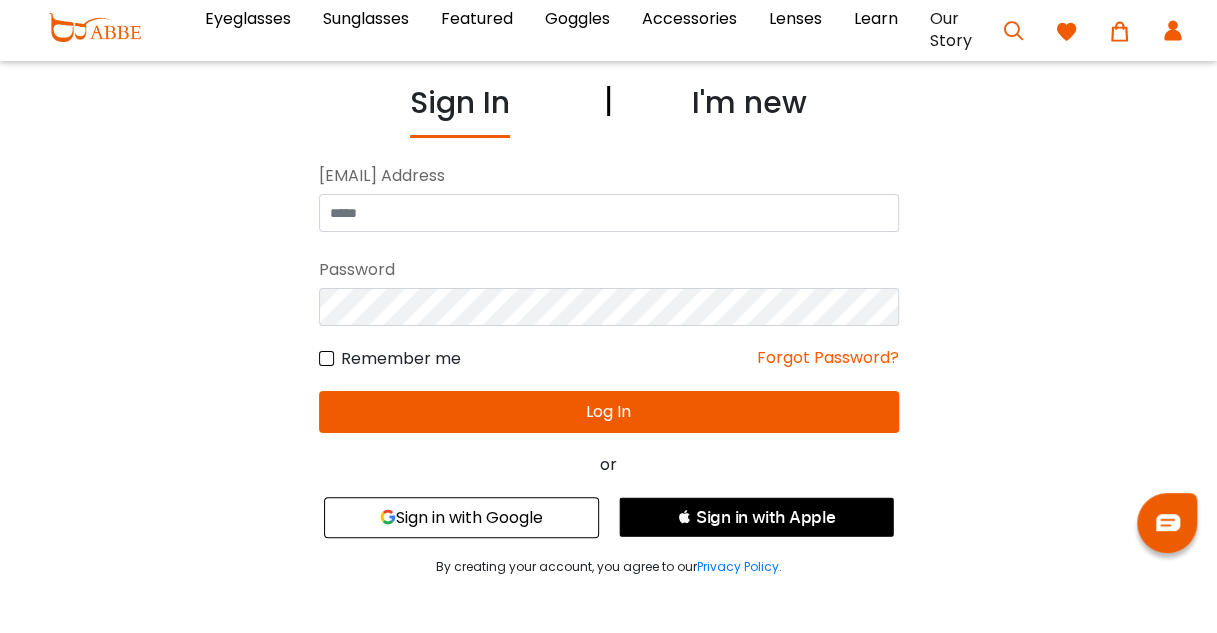 click at bounding box center [1173, 33] 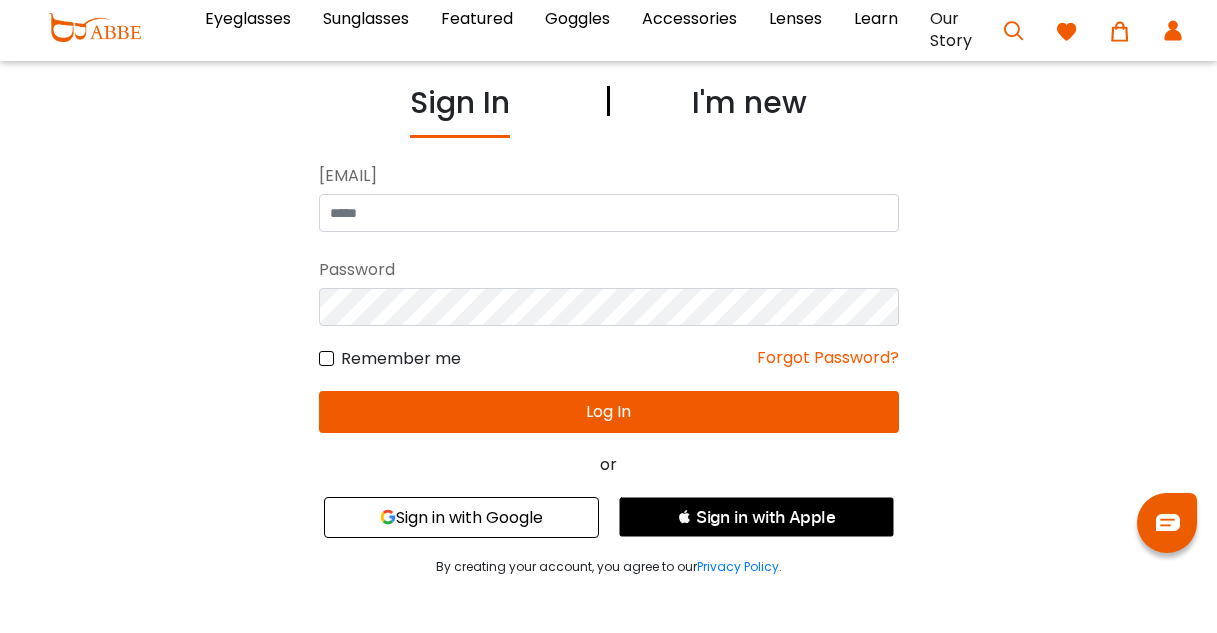 scroll, scrollTop: 0, scrollLeft: 0, axis: both 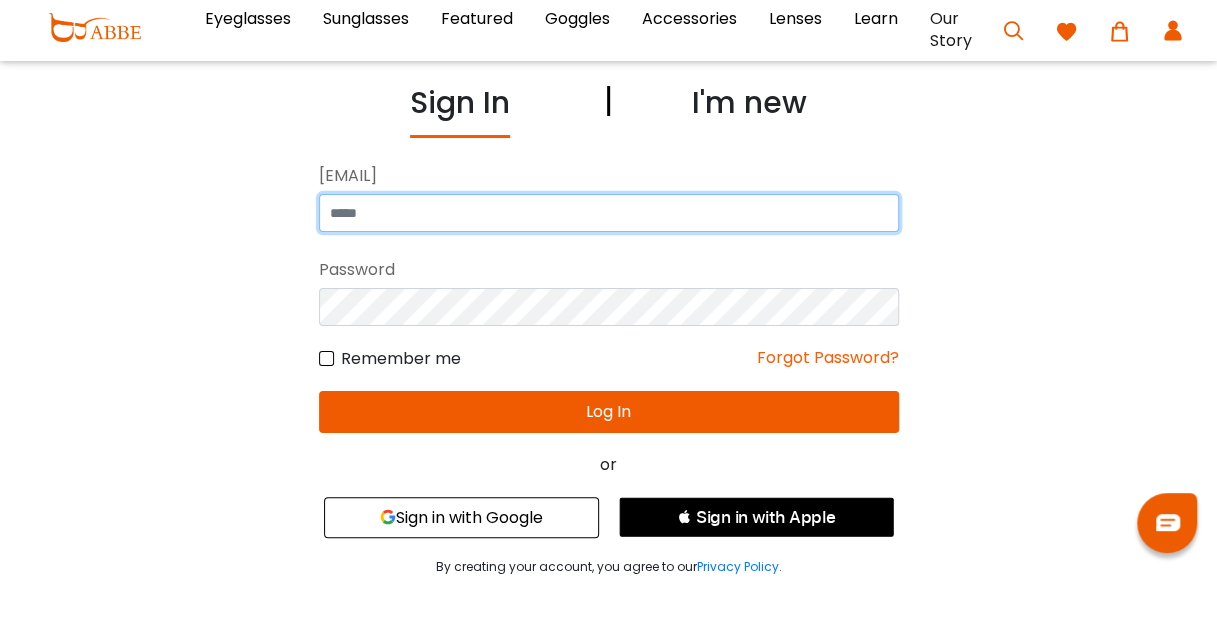 click at bounding box center (609, 213) 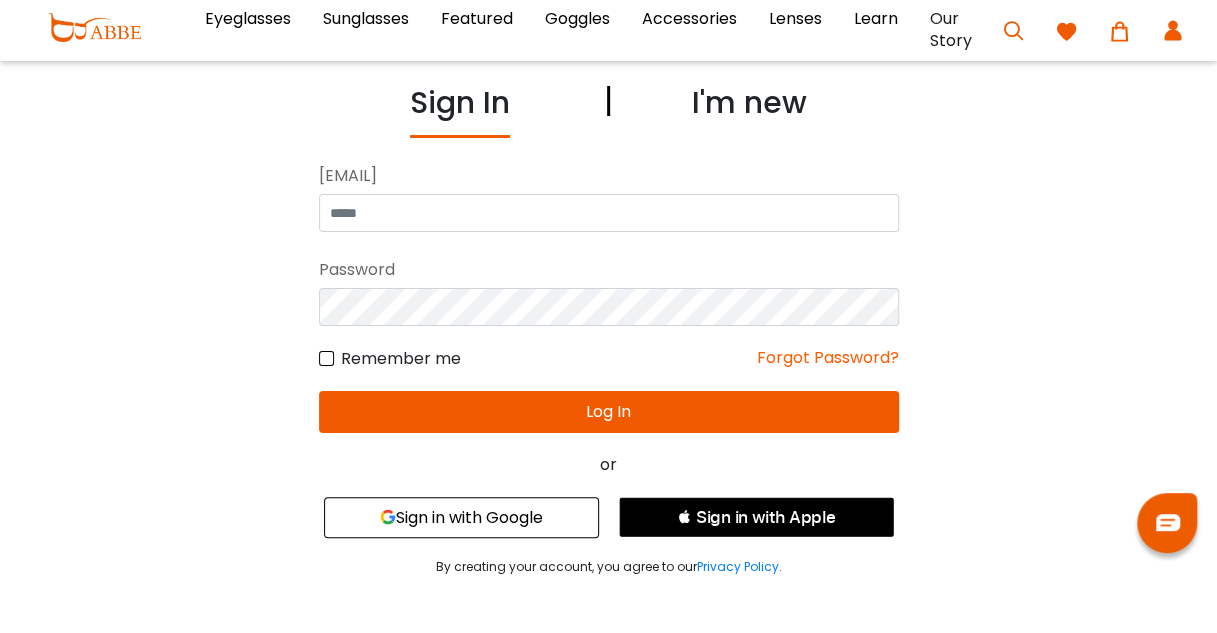 click on "Sign in with Google" at bounding box center [461, 517] 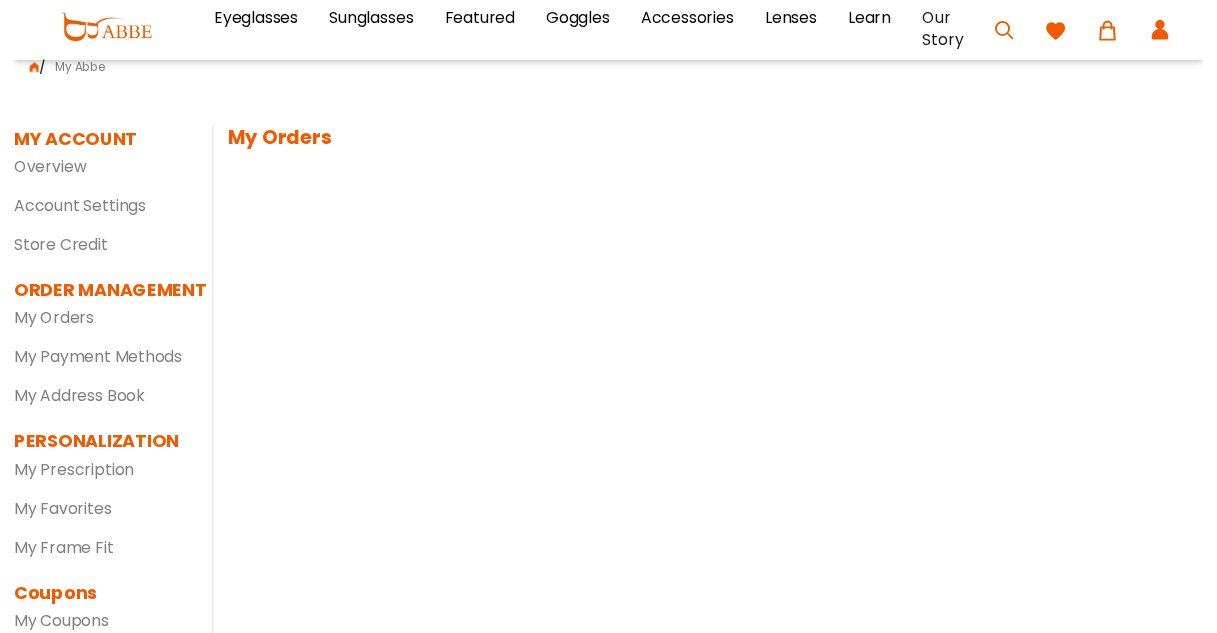 scroll, scrollTop: 0, scrollLeft: 0, axis: both 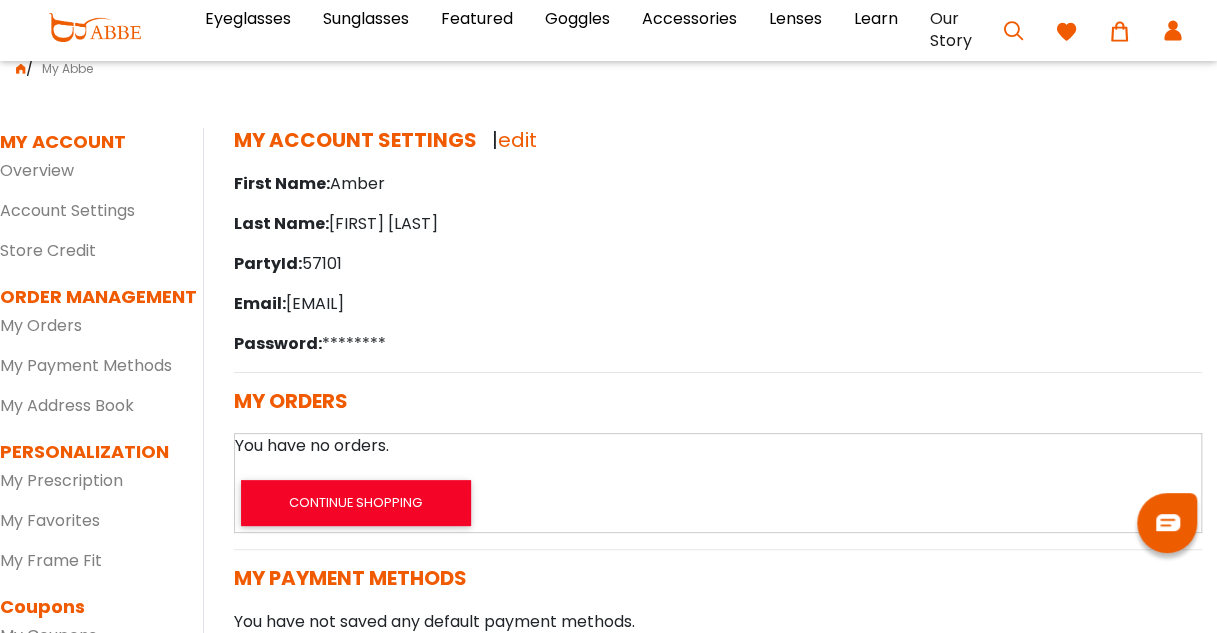 click on "Later" at bounding box center (651, 129) 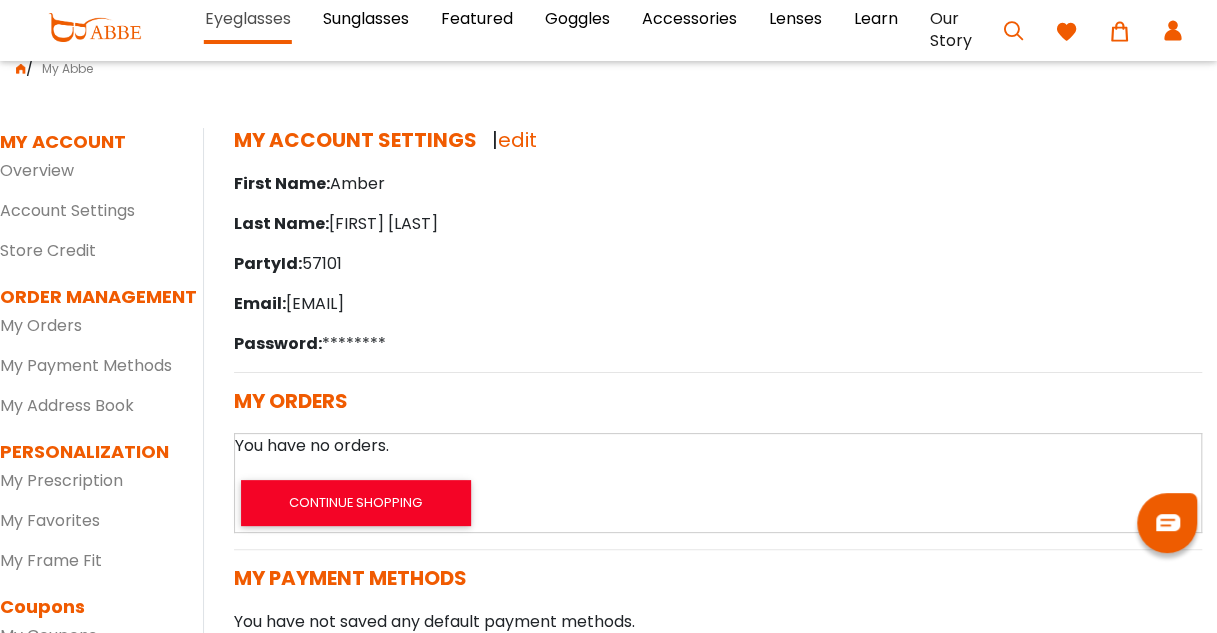click on "Eyeglasses" at bounding box center (248, 19) 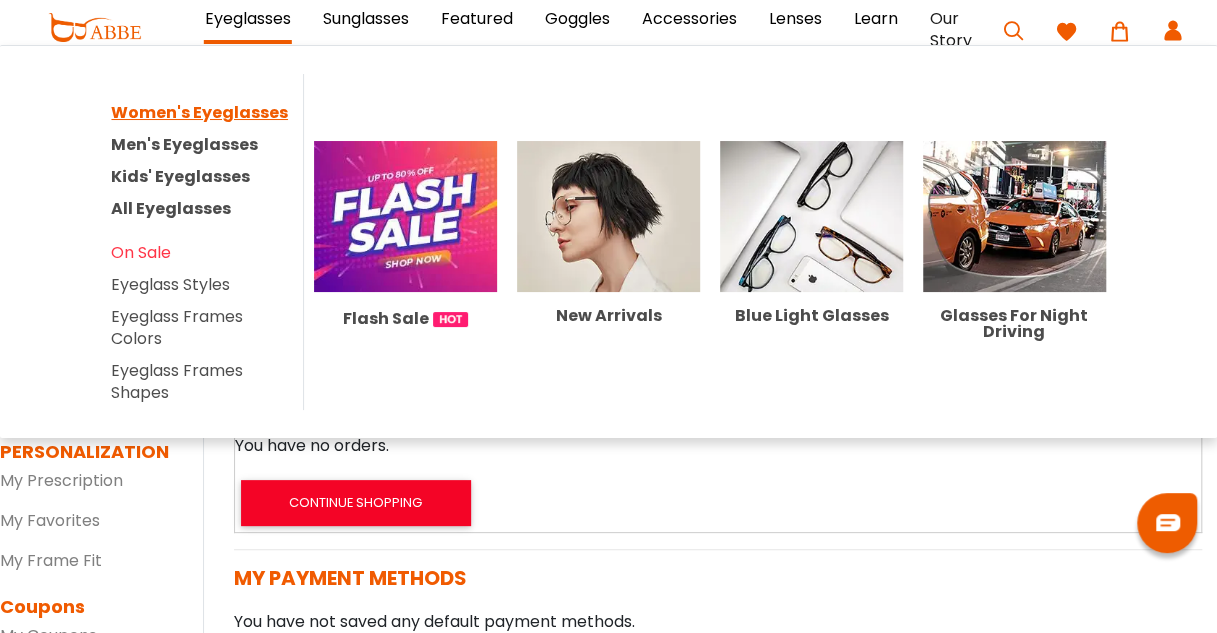 click on "Women's Eyeglasses" at bounding box center (199, 113) 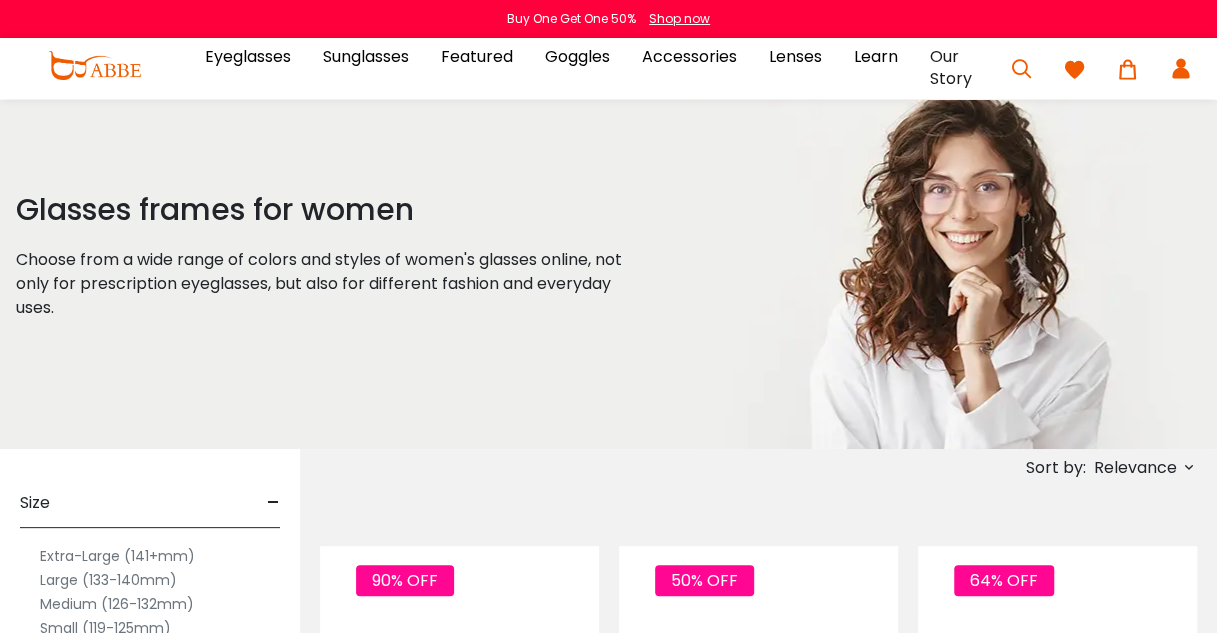 scroll, scrollTop: 0, scrollLeft: 0, axis: both 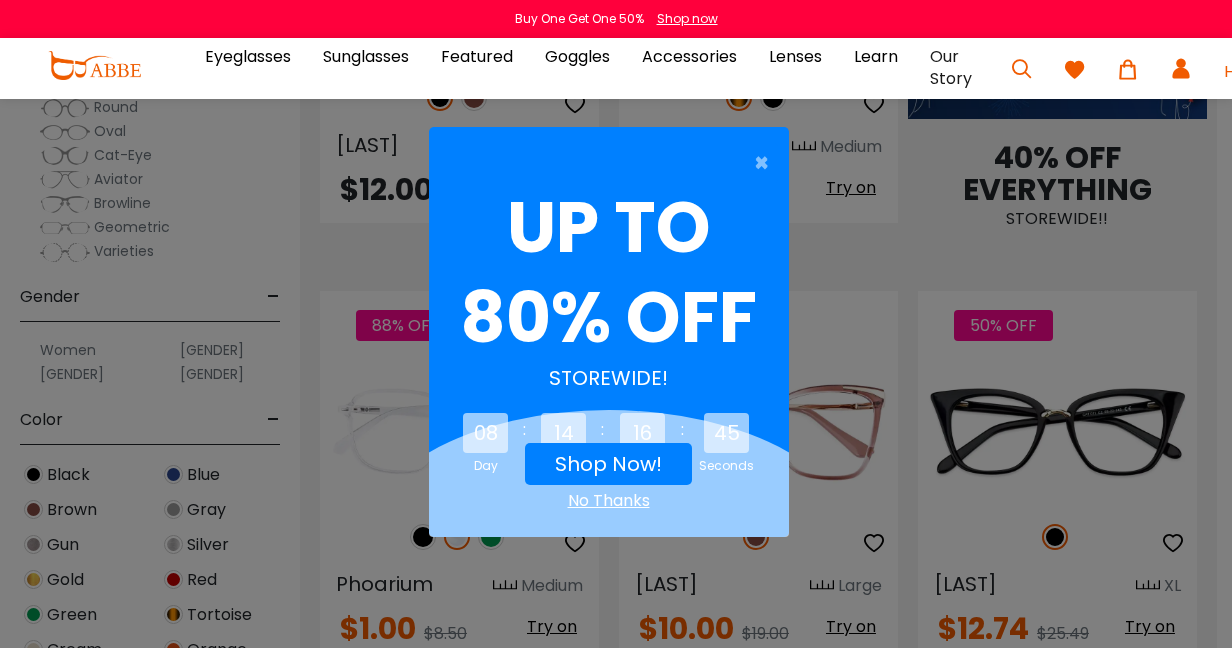 click on "Shop Now!" at bounding box center [608, 464] 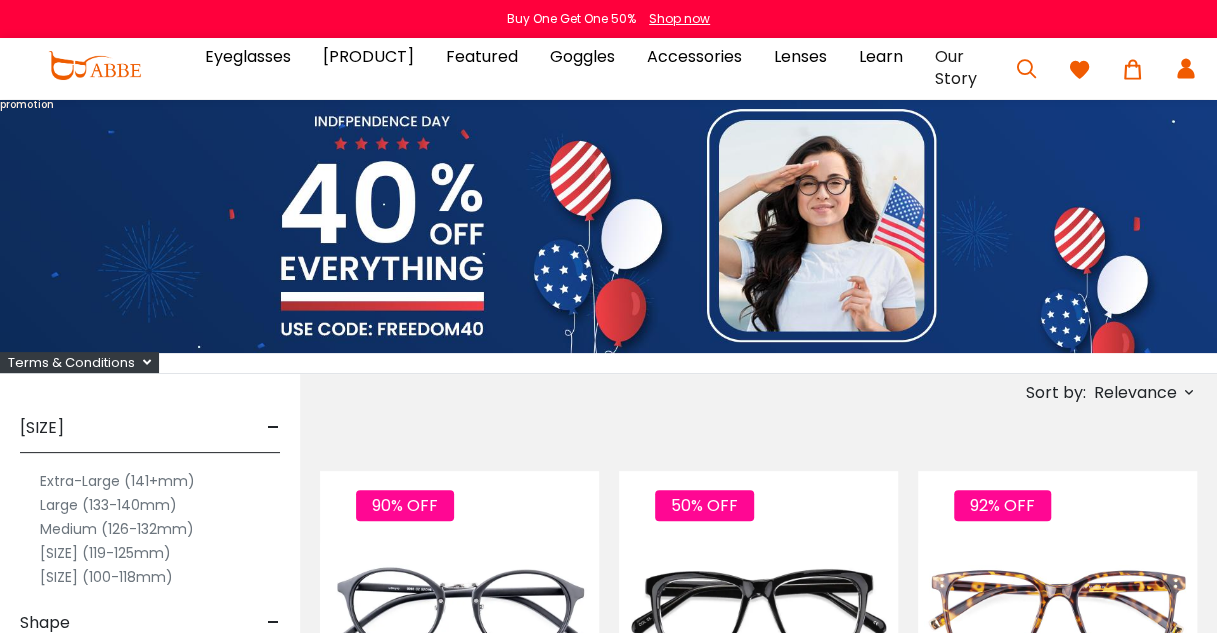 scroll, scrollTop: 0, scrollLeft: 0, axis: both 